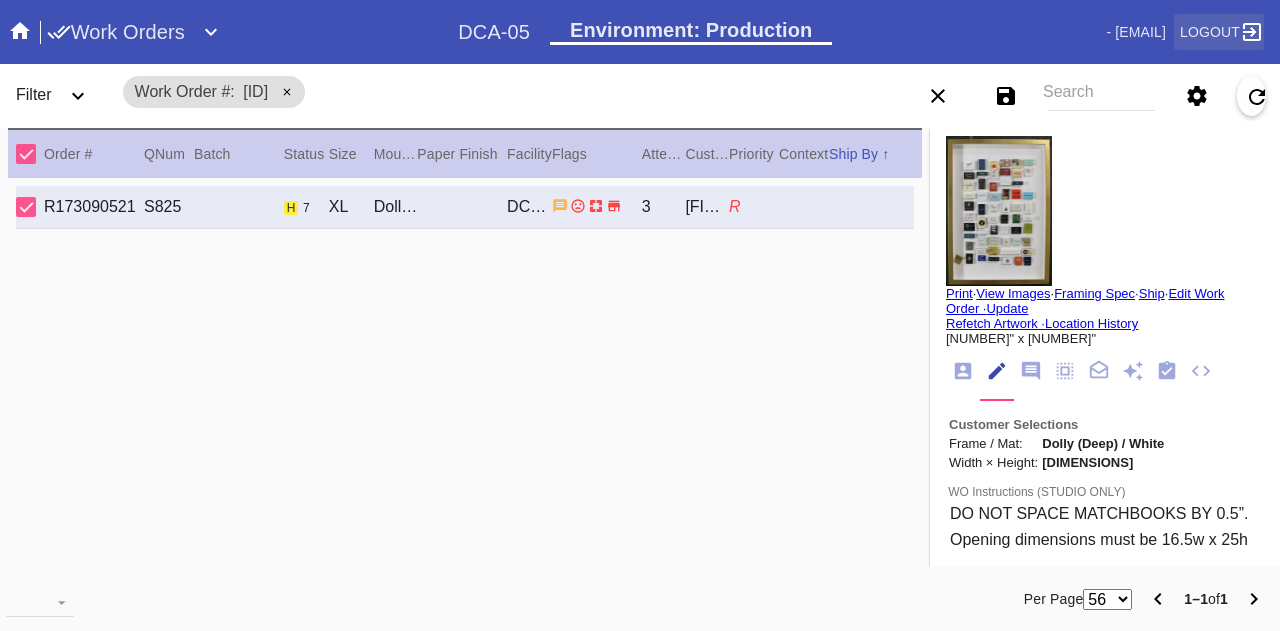 scroll, scrollTop: 0, scrollLeft: 0, axis: both 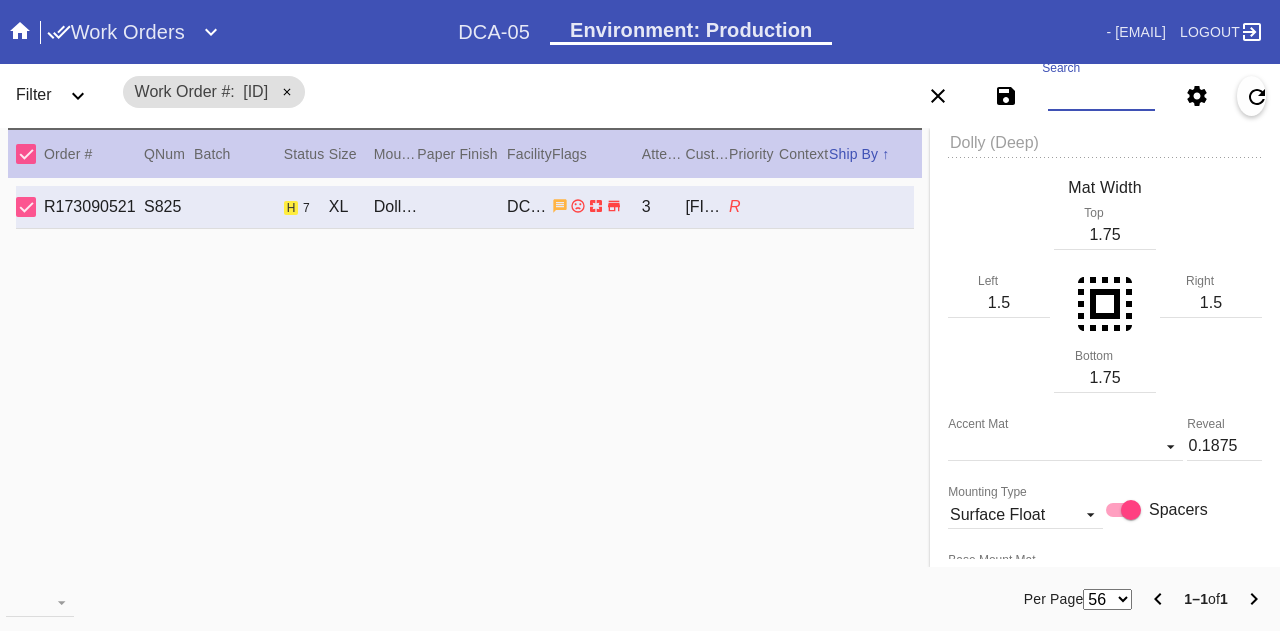 click on "Search" at bounding box center [1101, 96] 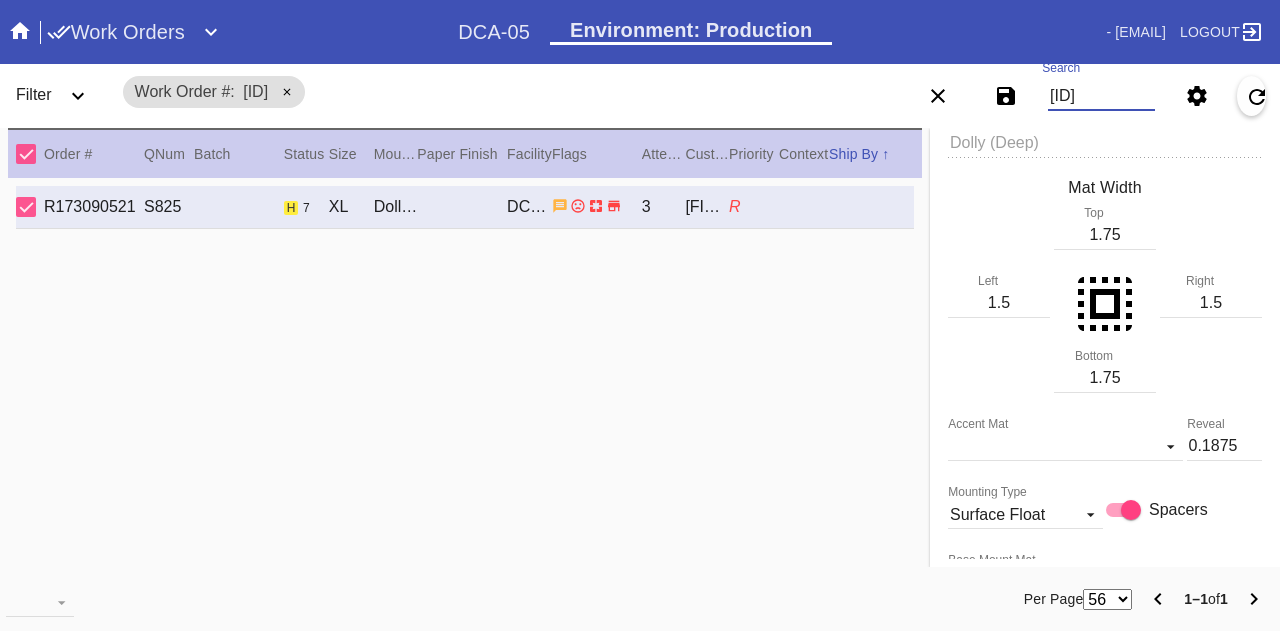 type on "R734374070" 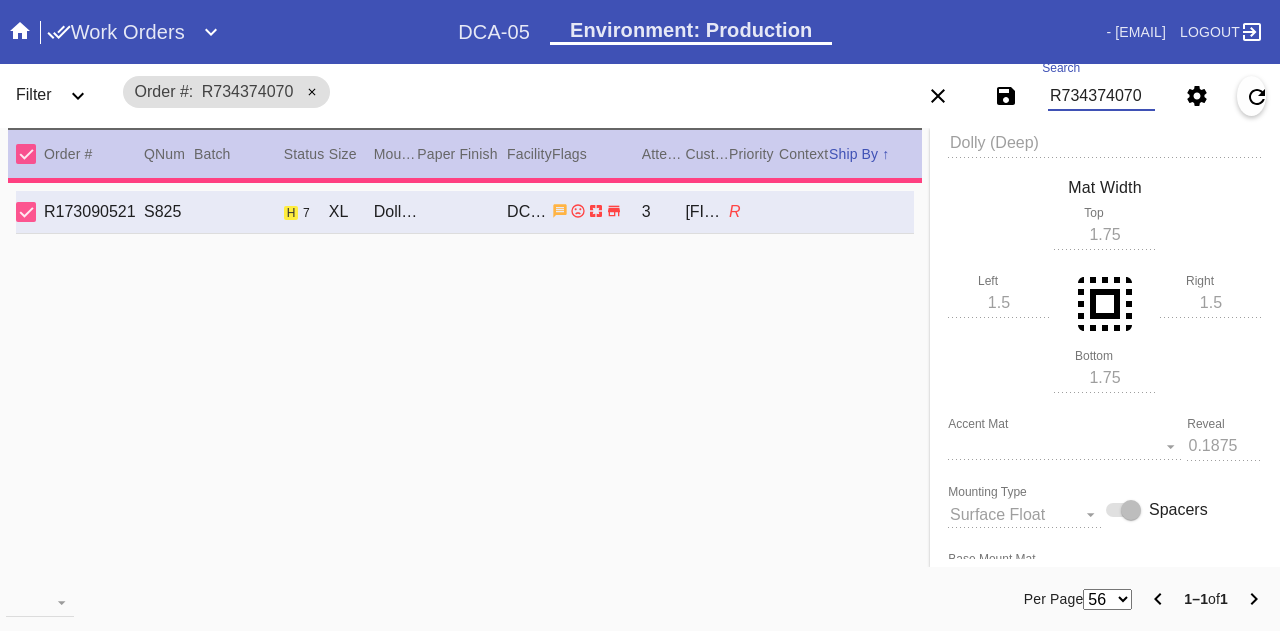 type 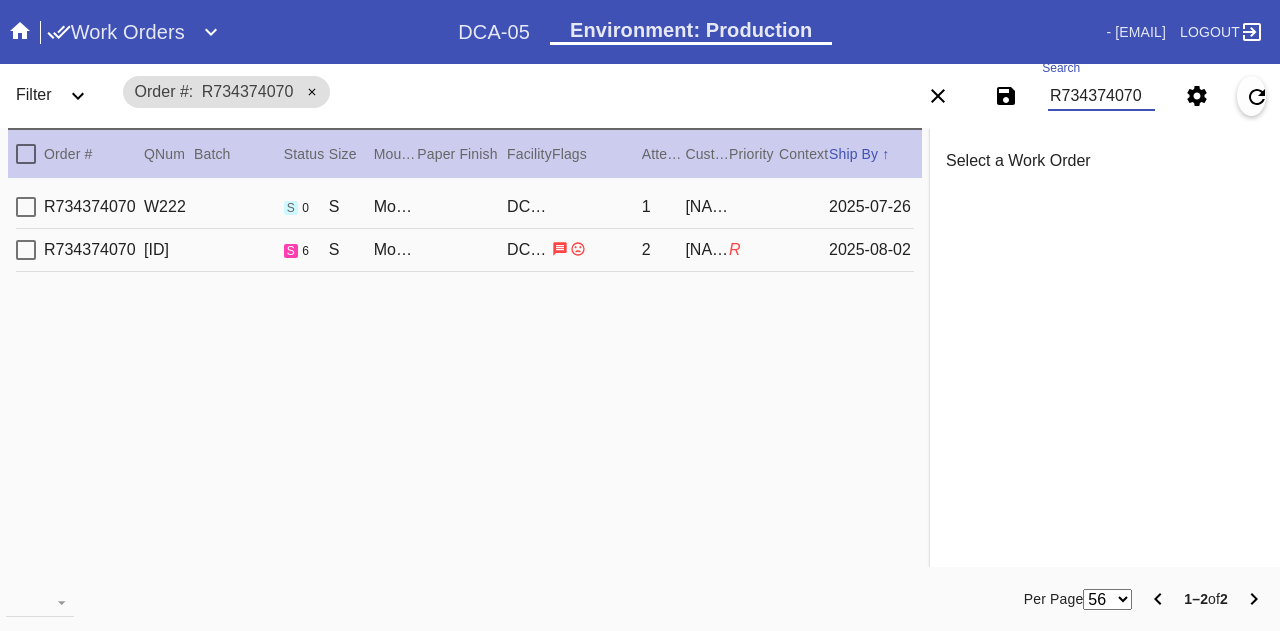 scroll, scrollTop: 0, scrollLeft: 0, axis: both 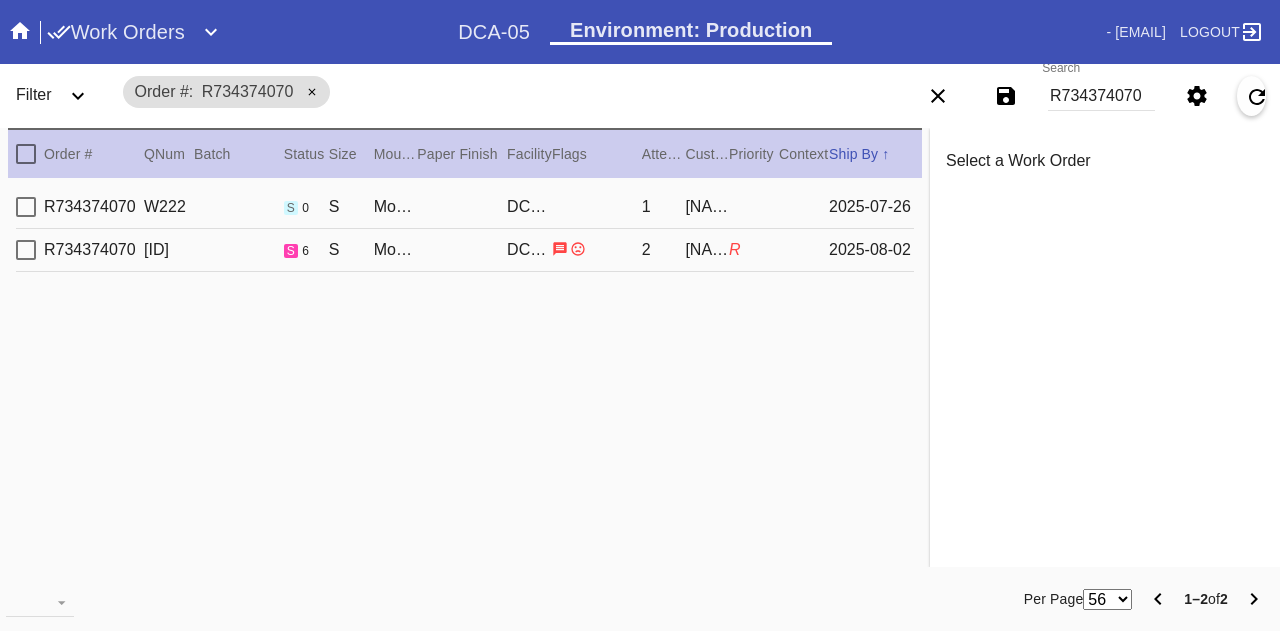 click on "[ID] W222 s   0 S Montclare / Dove White DCA-05 1 [NAME]
[DATE]" at bounding box center (465, 207) 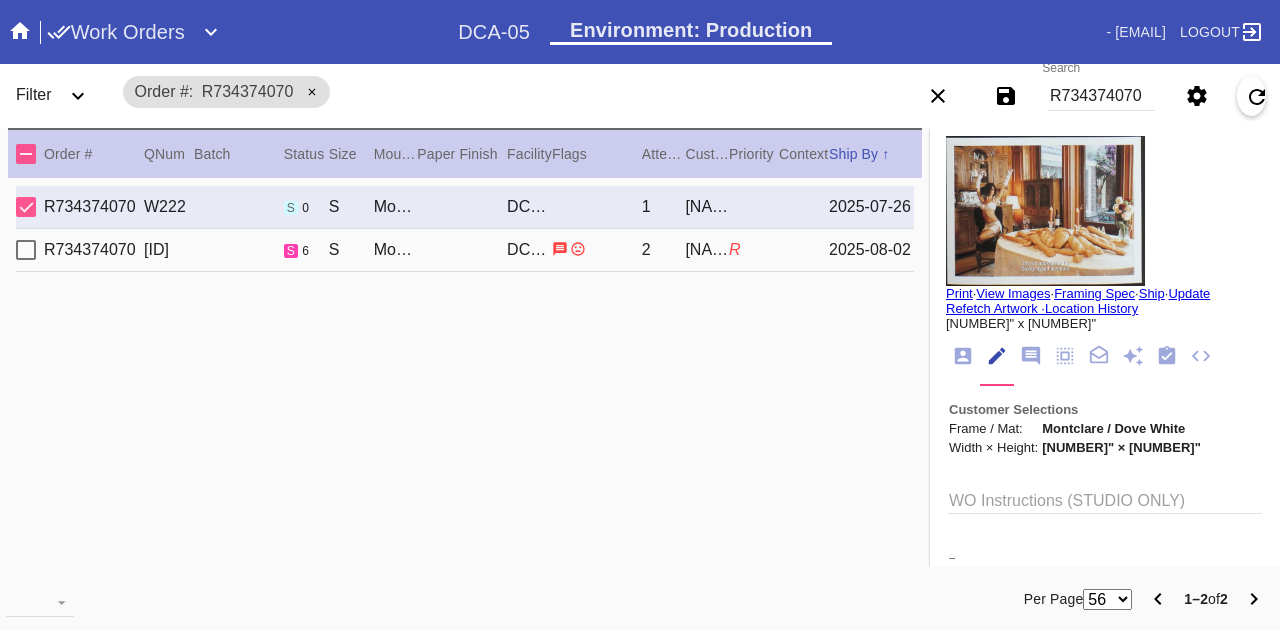 click 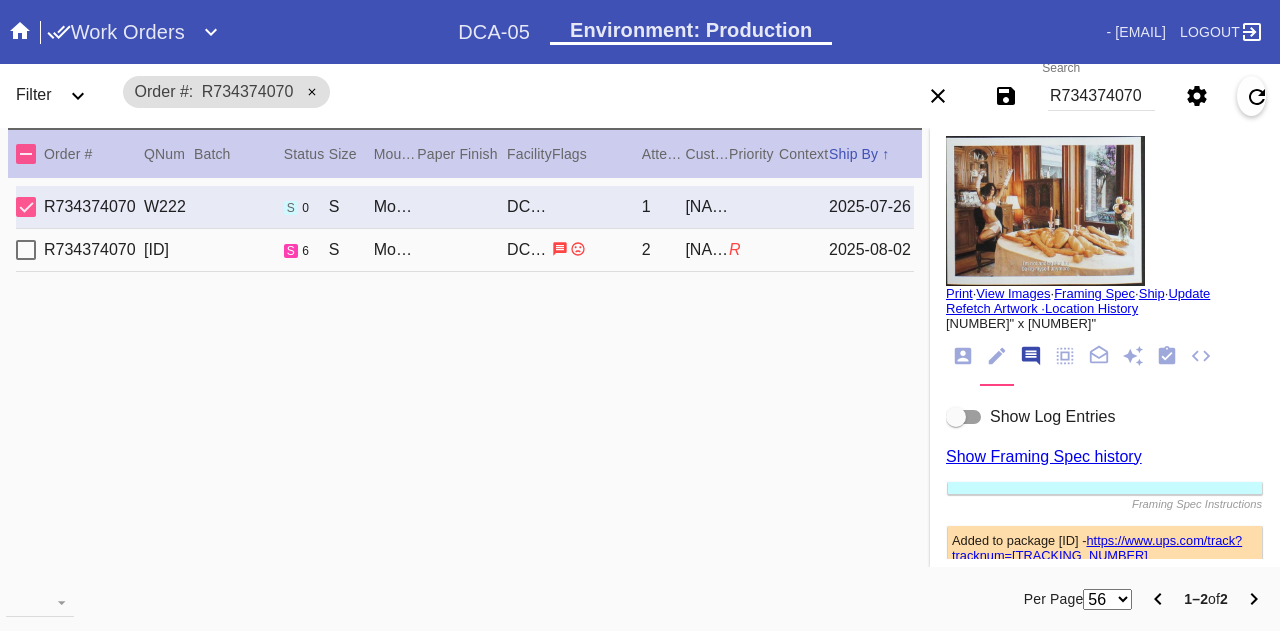 scroll, scrollTop: 122, scrollLeft: 0, axis: vertical 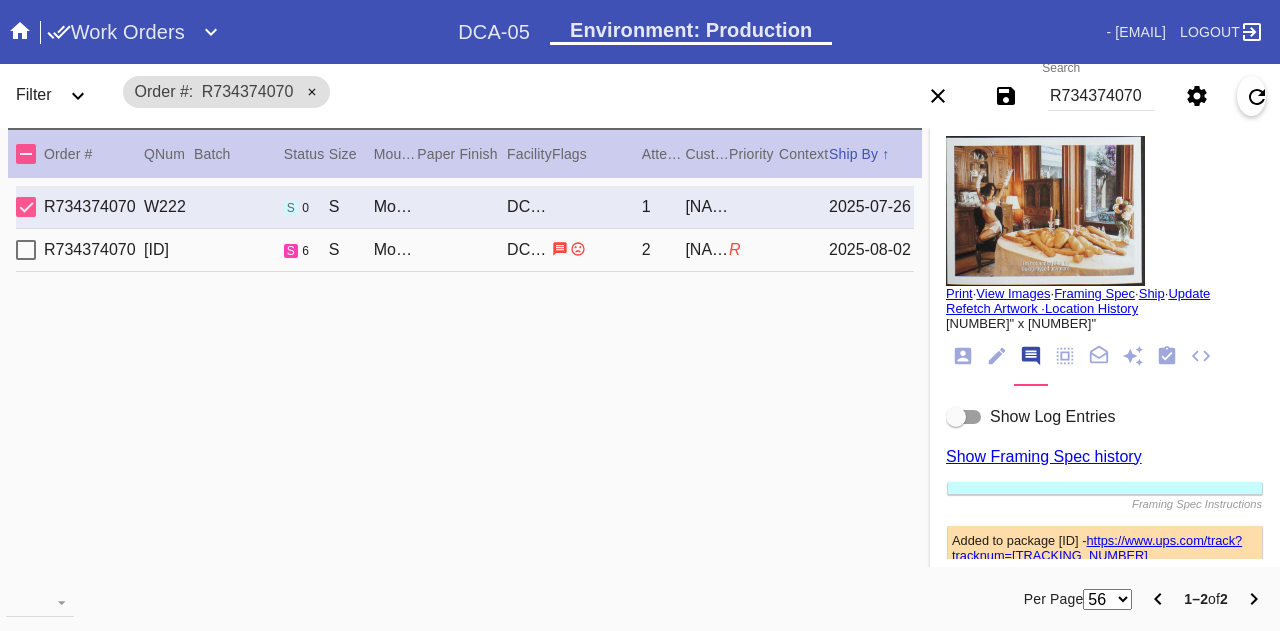 click on "Show Log Entries" at bounding box center (1052, 416) 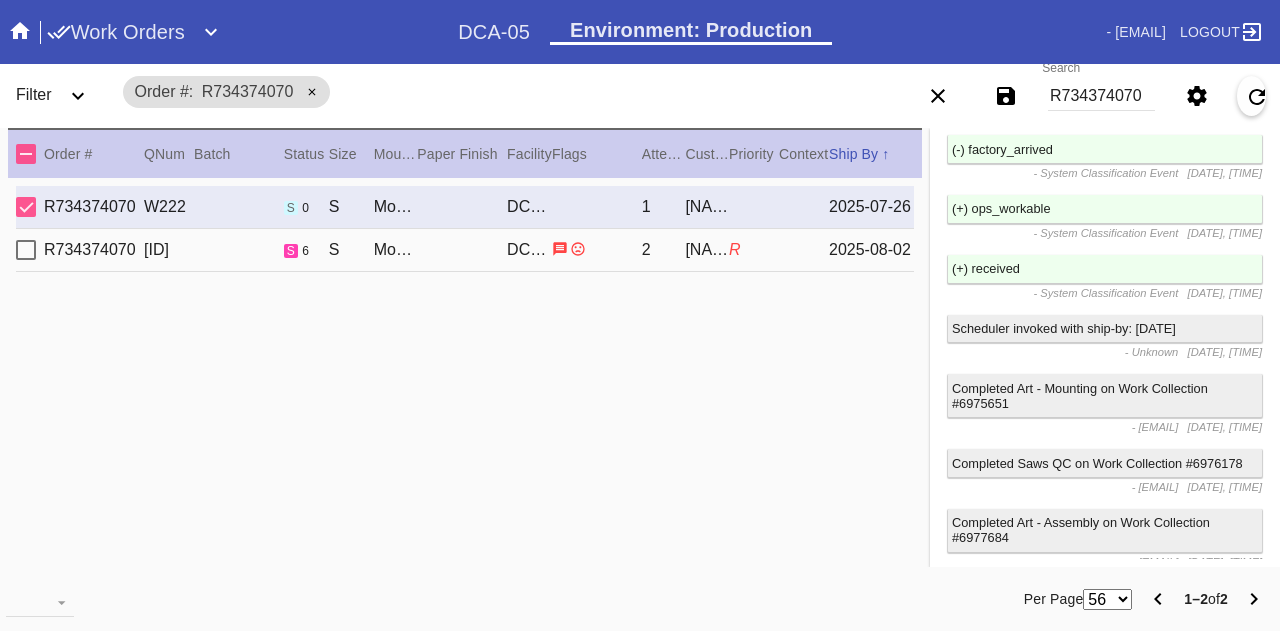 scroll, scrollTop: 2650, scrollLeft: 0, axis: vertical 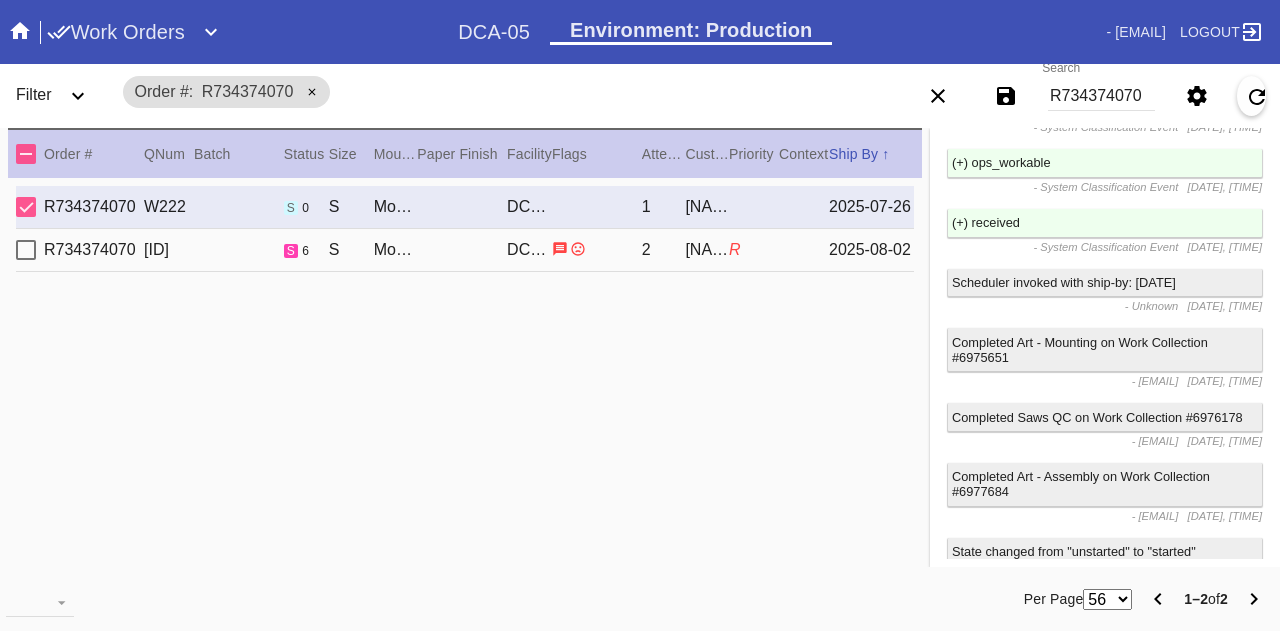 click on "S" at bounding box center (351, 250) 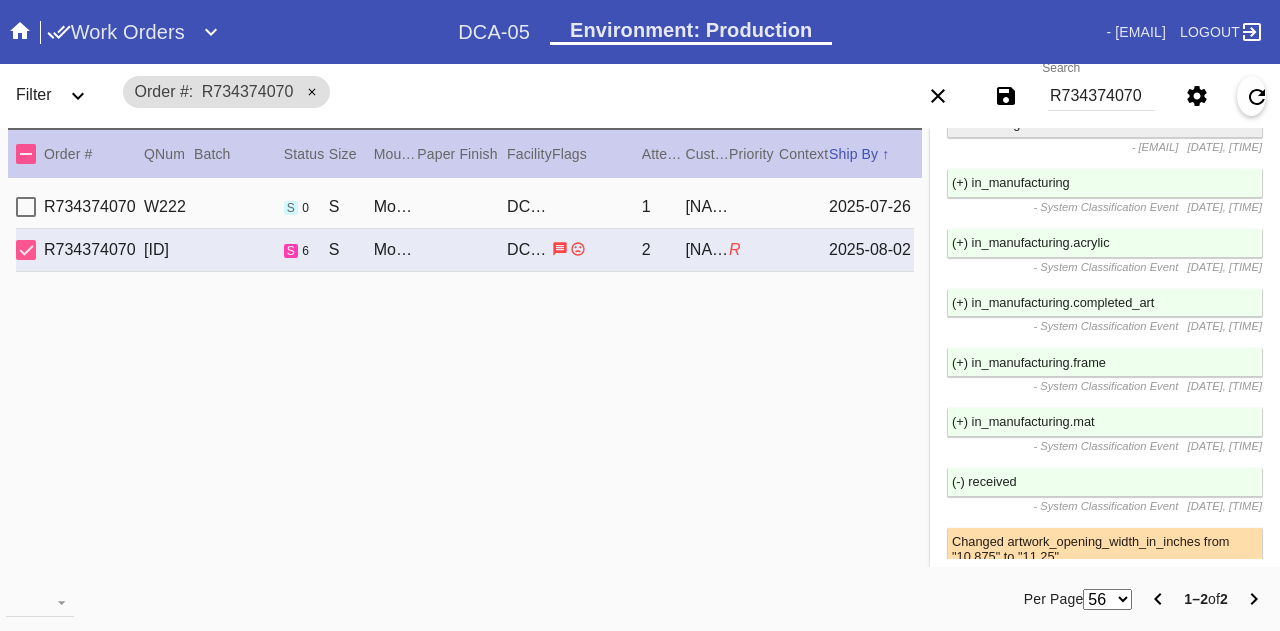 click on "2025-07-26" at bounding box center (871, 207) 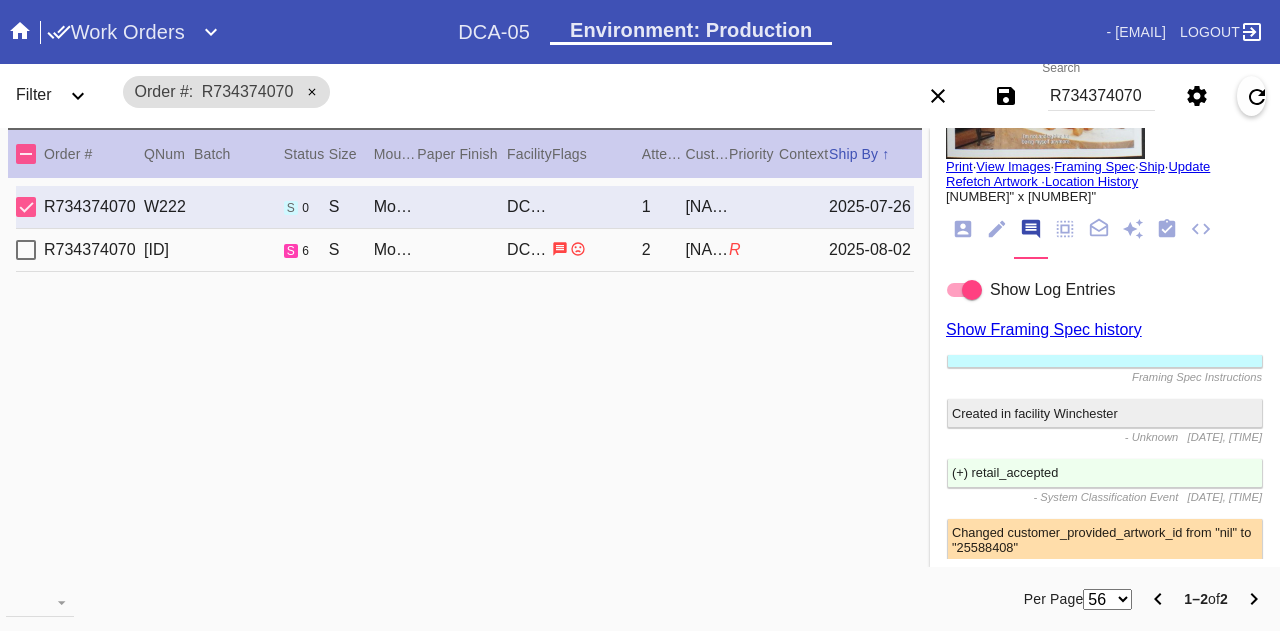 scroll, scrollTop: 2779, scrollLeft: 0, axis: vertical 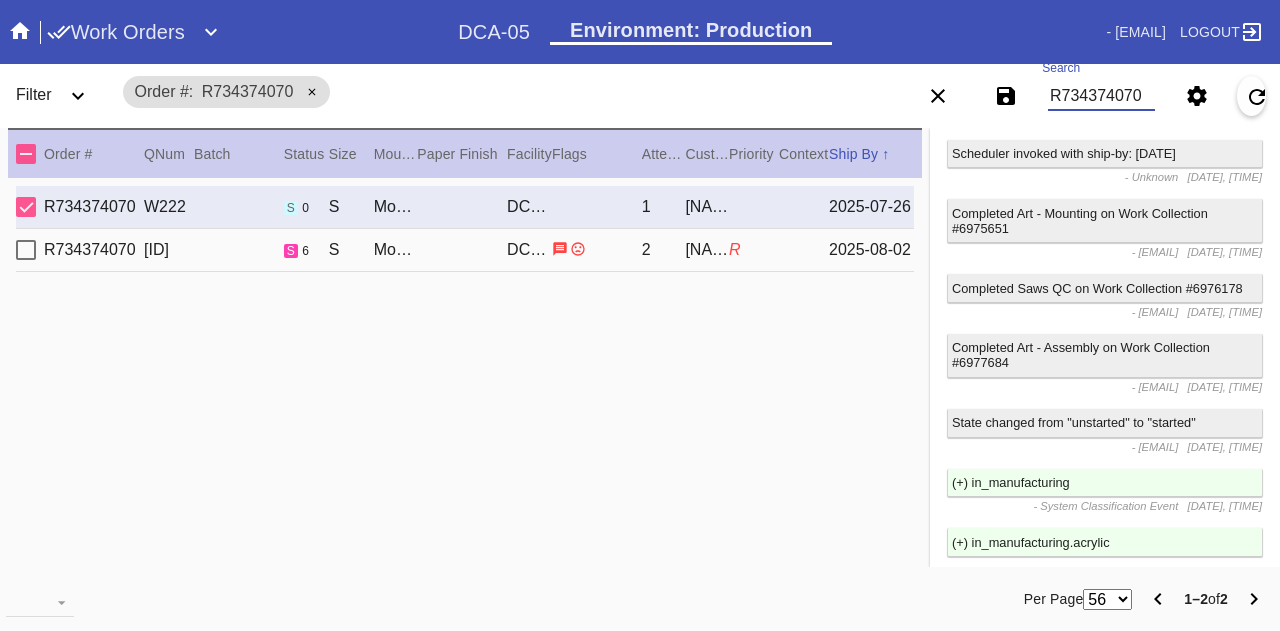 click on "R734374070" at bounding box center (1101, 96) 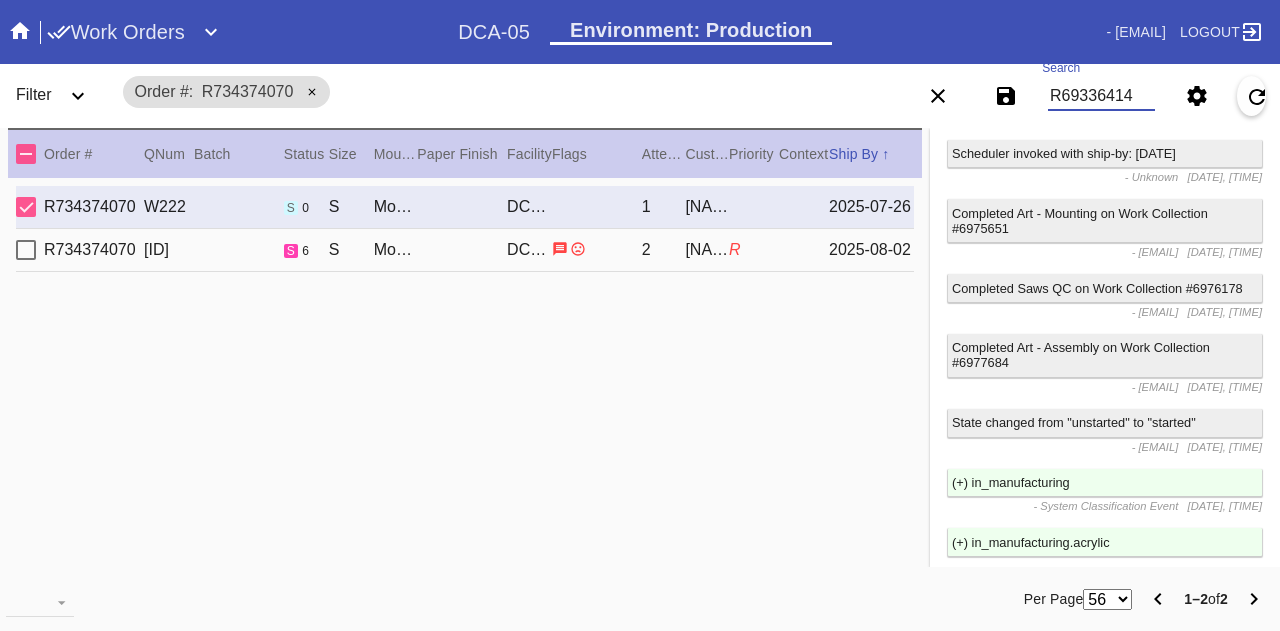 type on "R693364143" 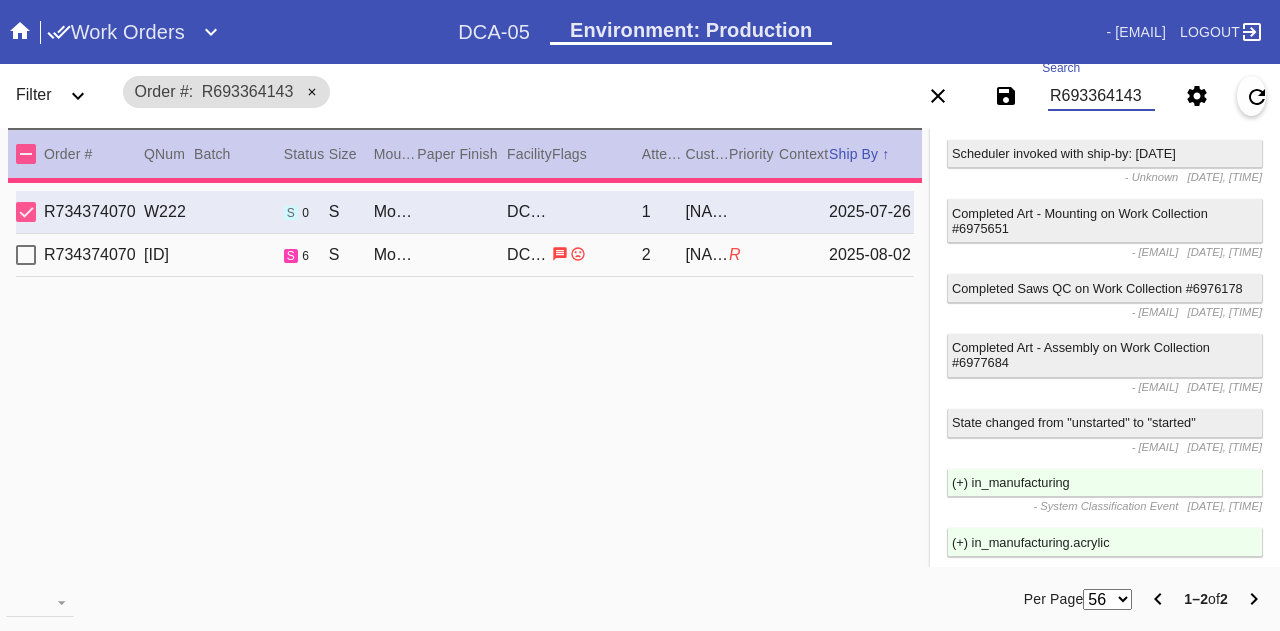 type 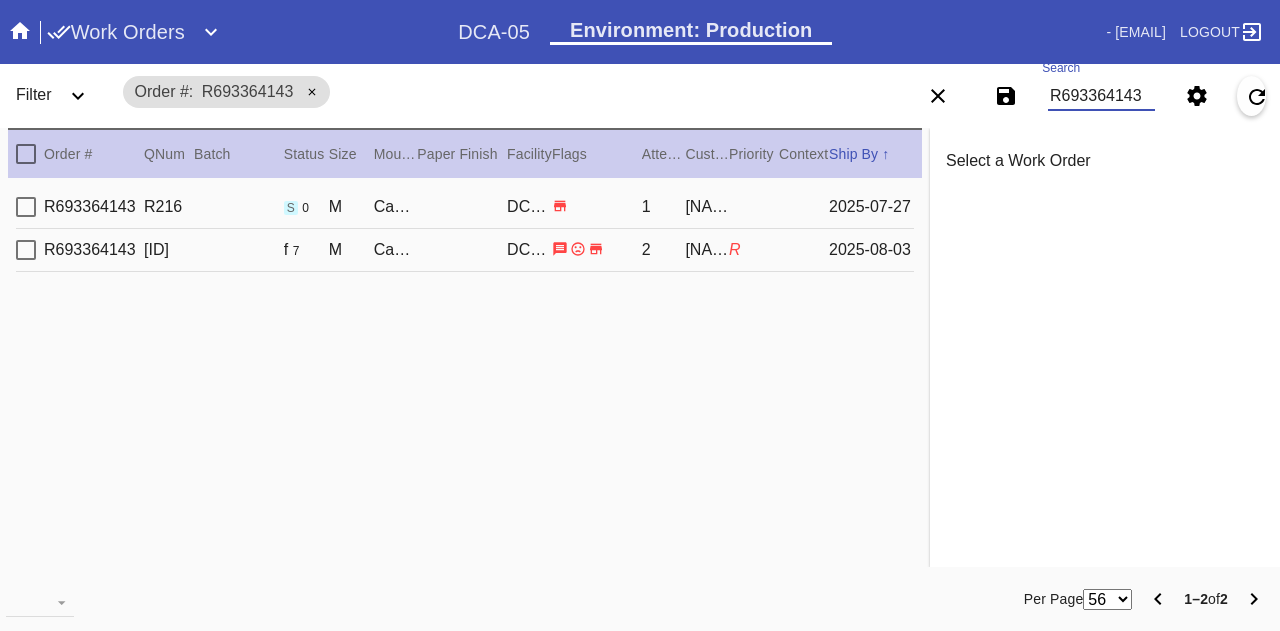 scroll, scrollTop: 0, scrollLeft: 0, axis: both 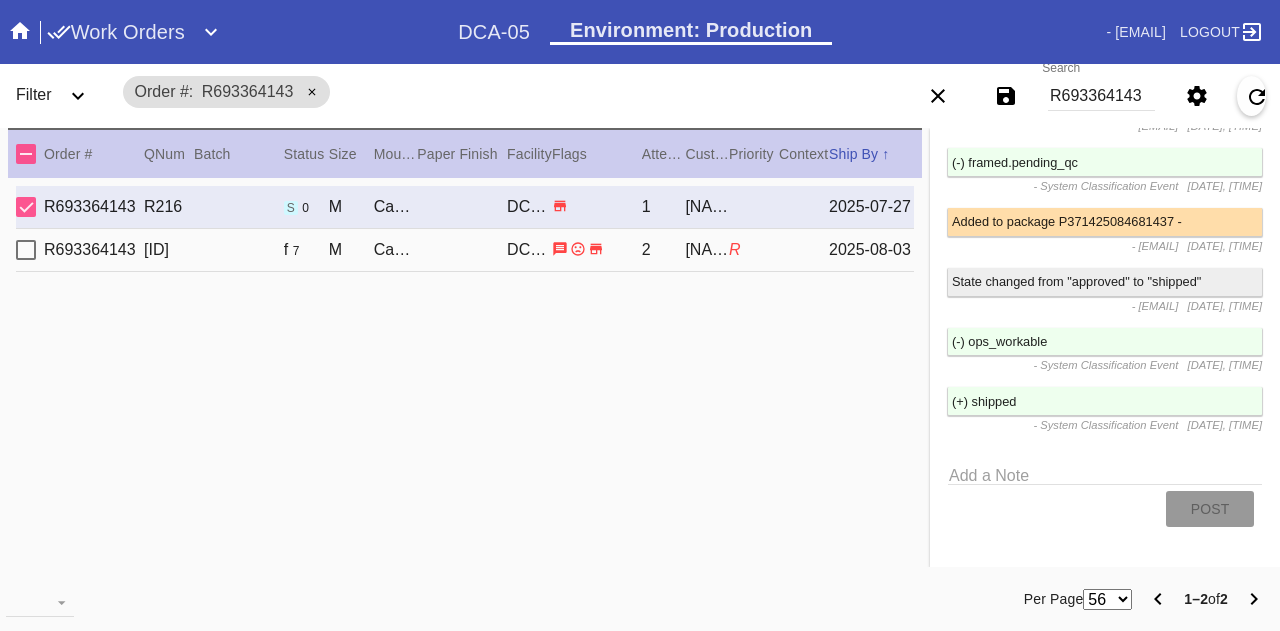 click on "R693364143" at bounding box center (1101, 96) 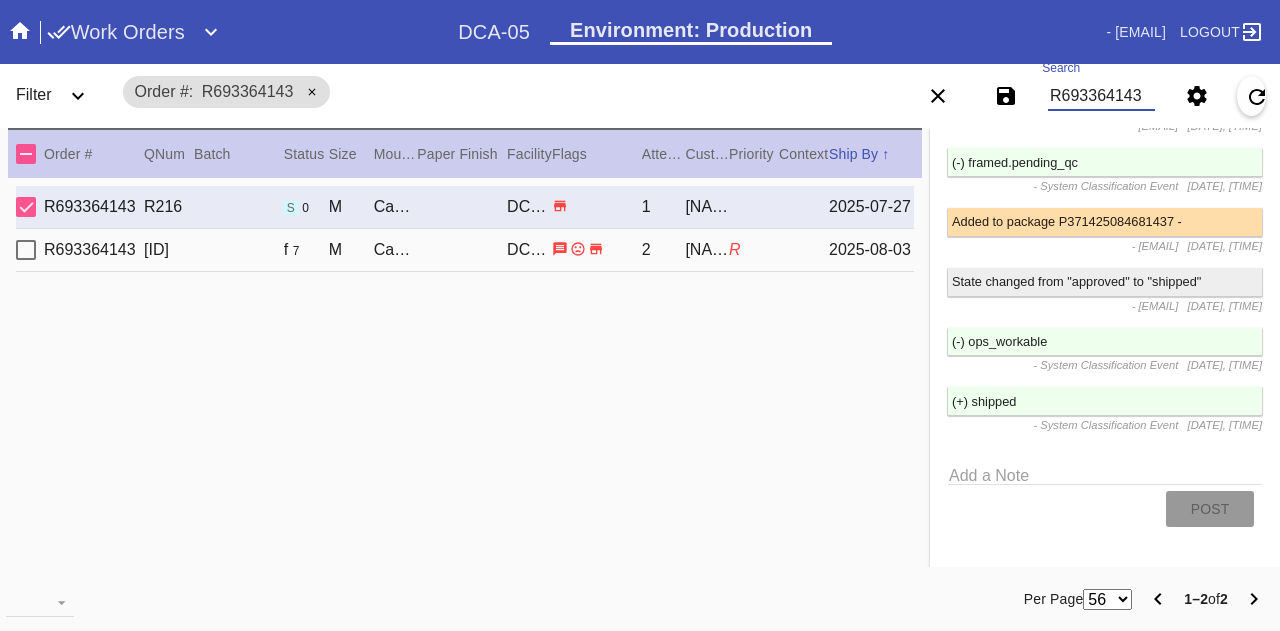 click on "R693364143" at bounding box center [1101, 96] 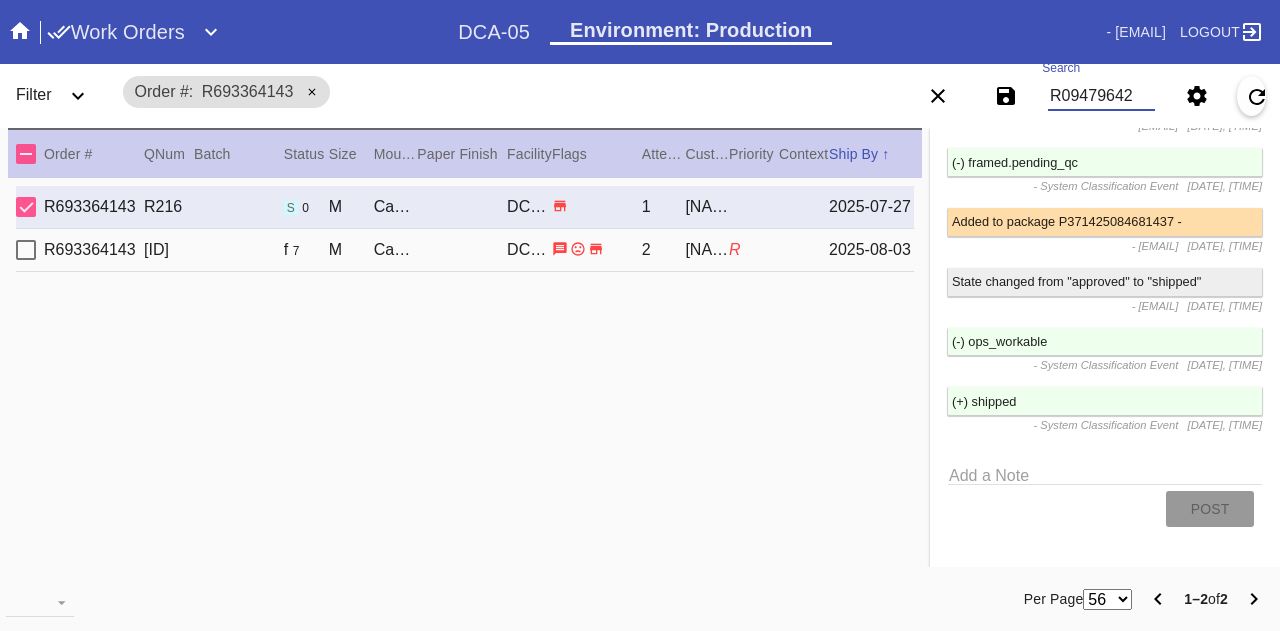 type on "R094796426" 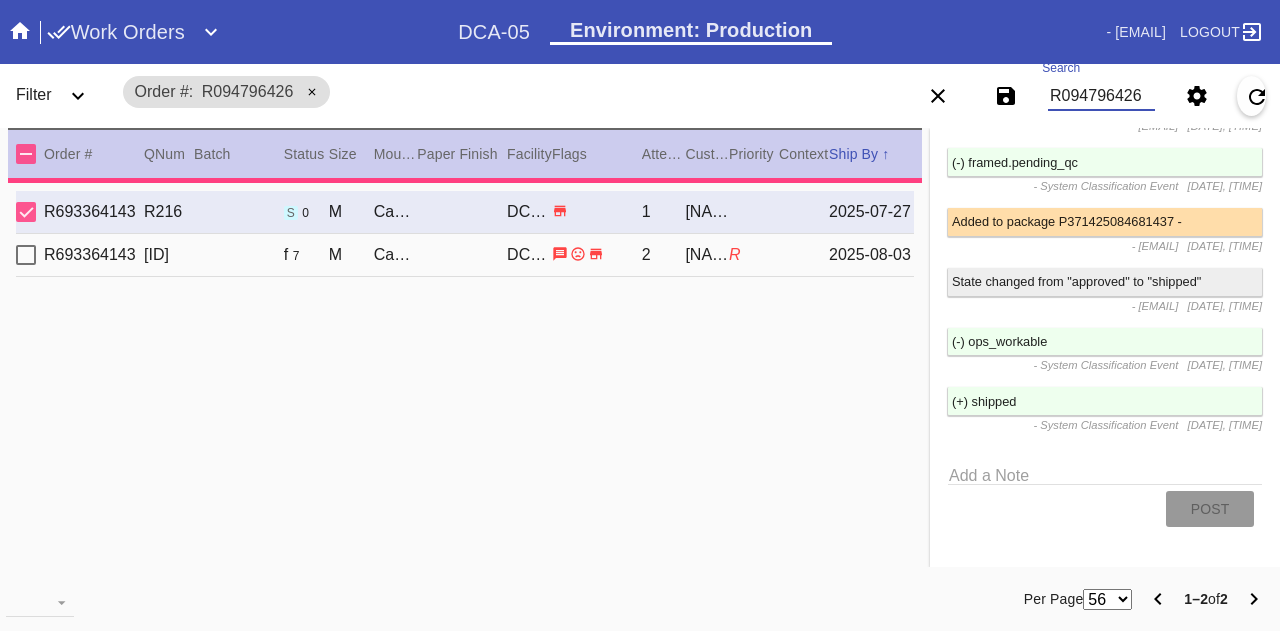 type 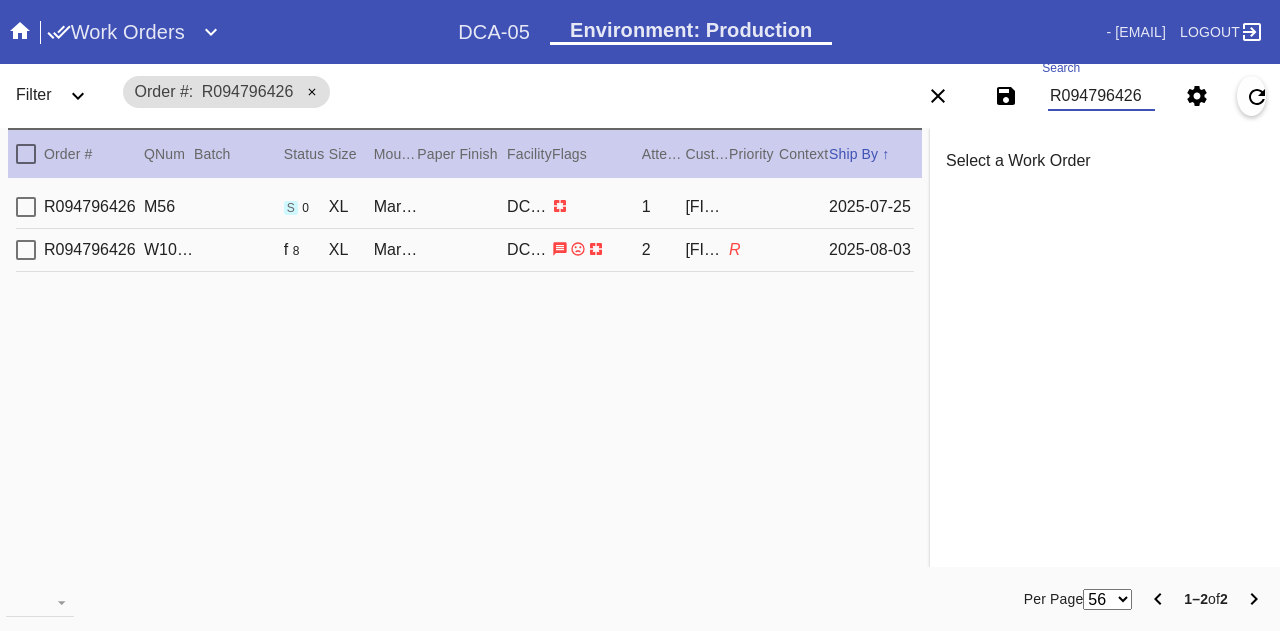 scroll, scrollTop: 0, scrollLeft: 0, axis: both 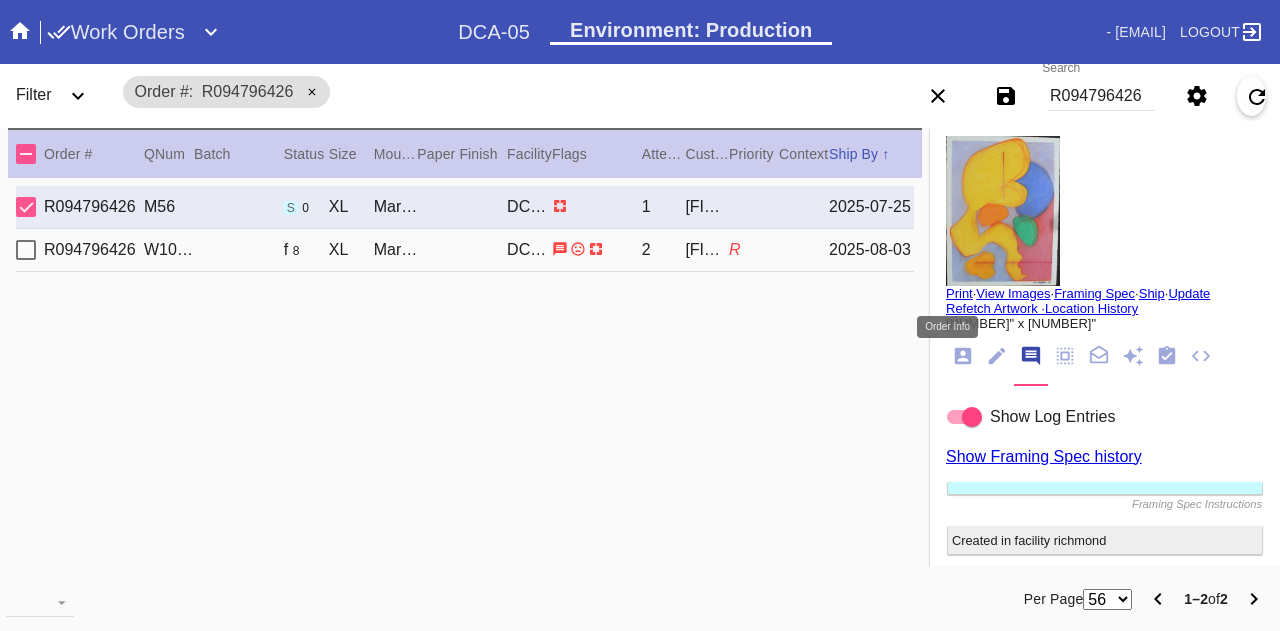 click 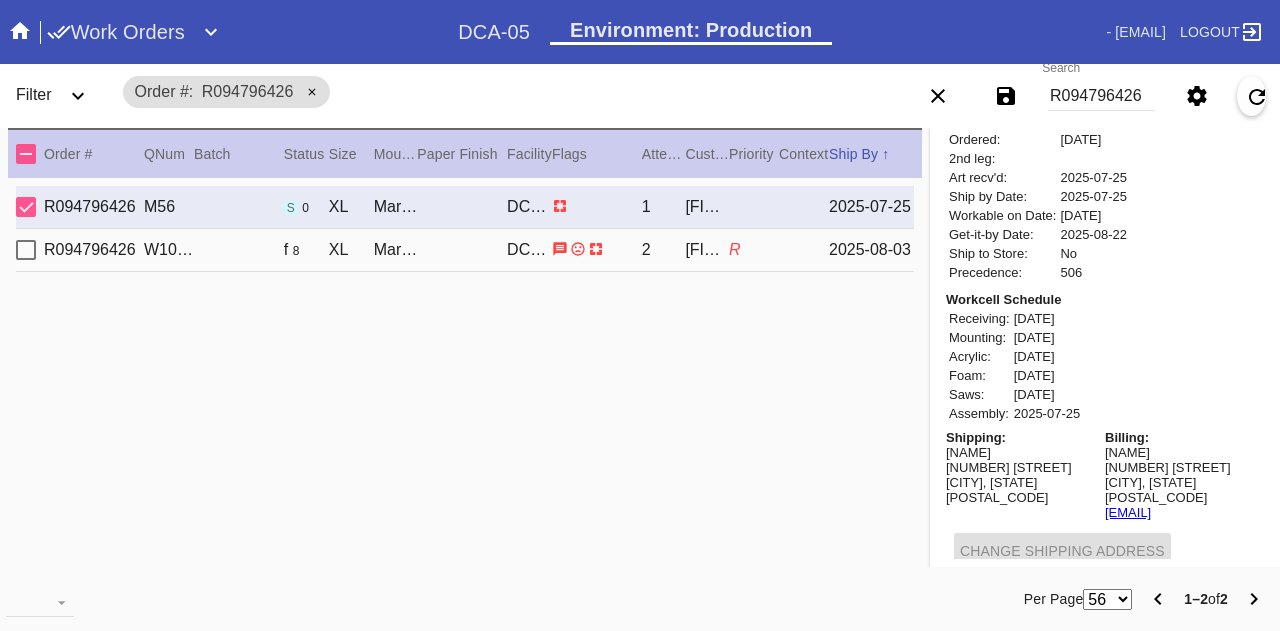scroll, scrollTop: 0, scrollLeft: 0, axis: both 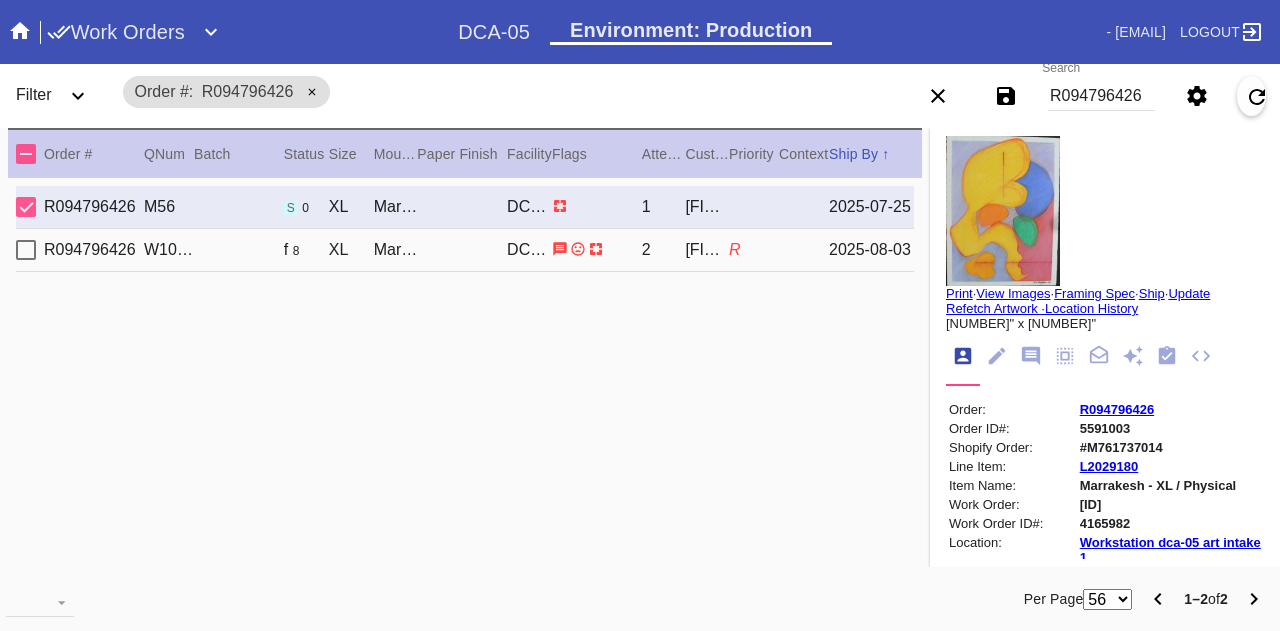 click on "Print" at bounding box center (959, 293) 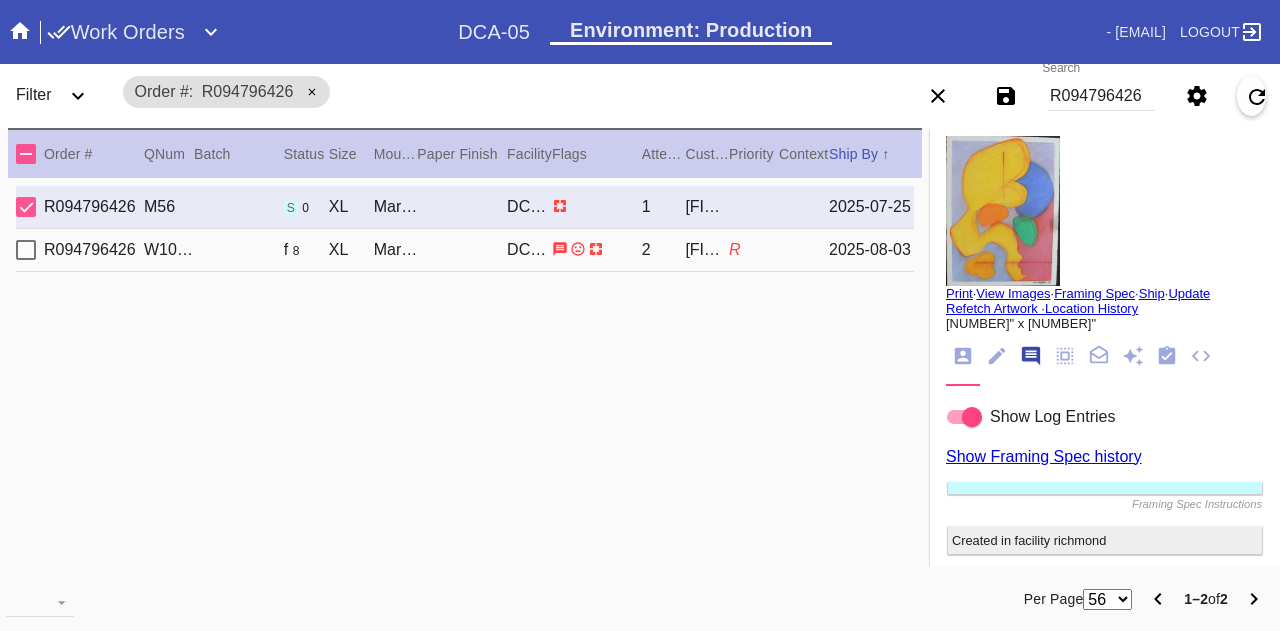 scroll, scrollTop: 122, scrollLeft: 0, axis: vertical 